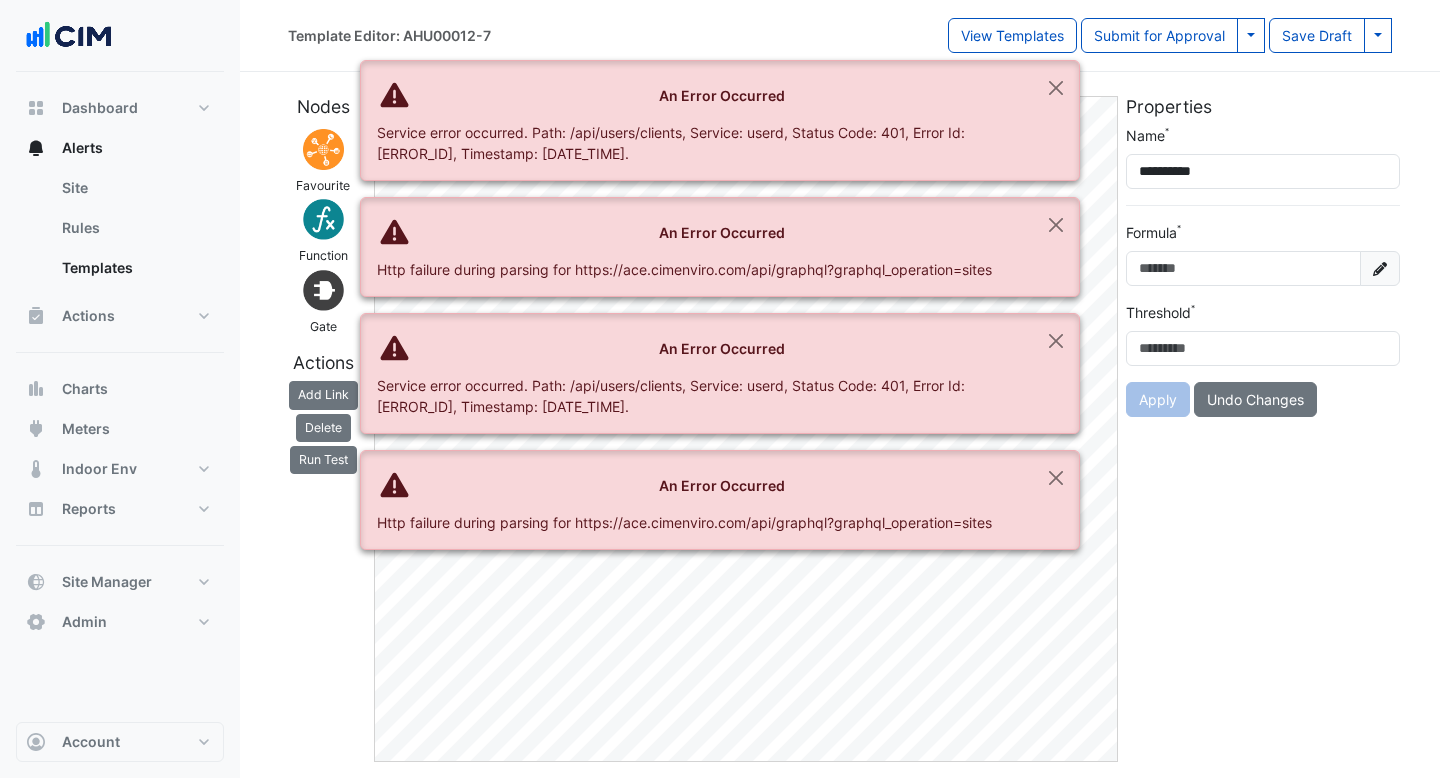 scroll, scrollTop: 0, scrollLeft: 0, axis: both 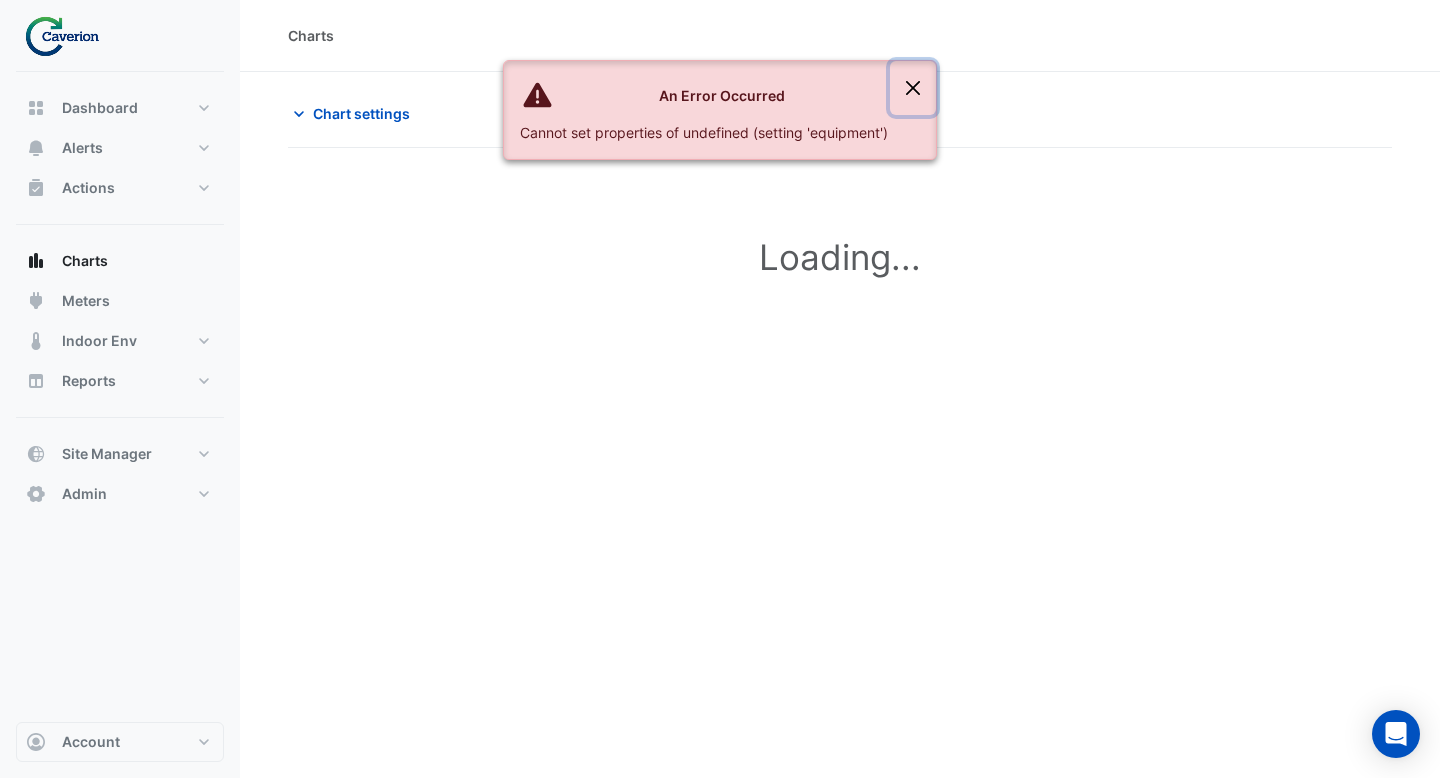 click 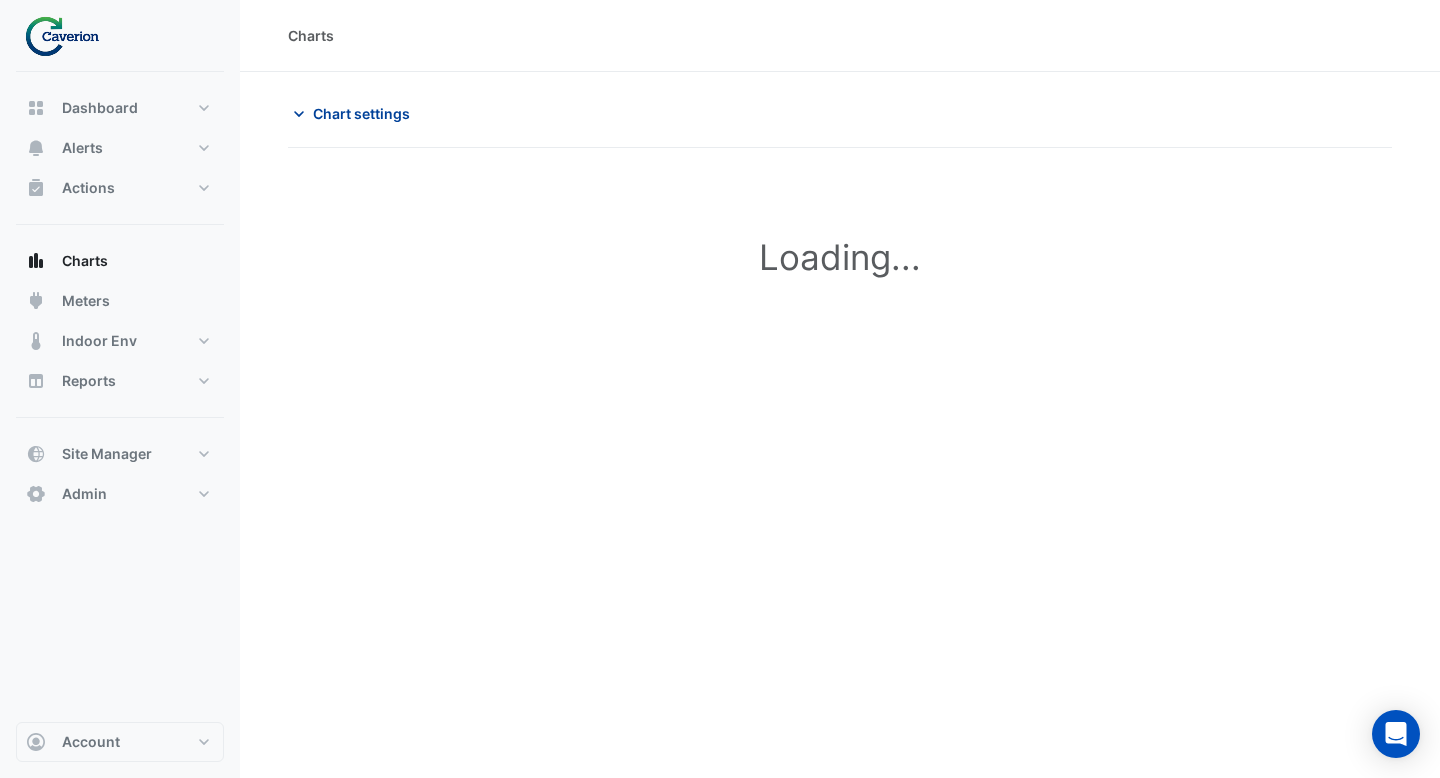 click on "Chart settings" 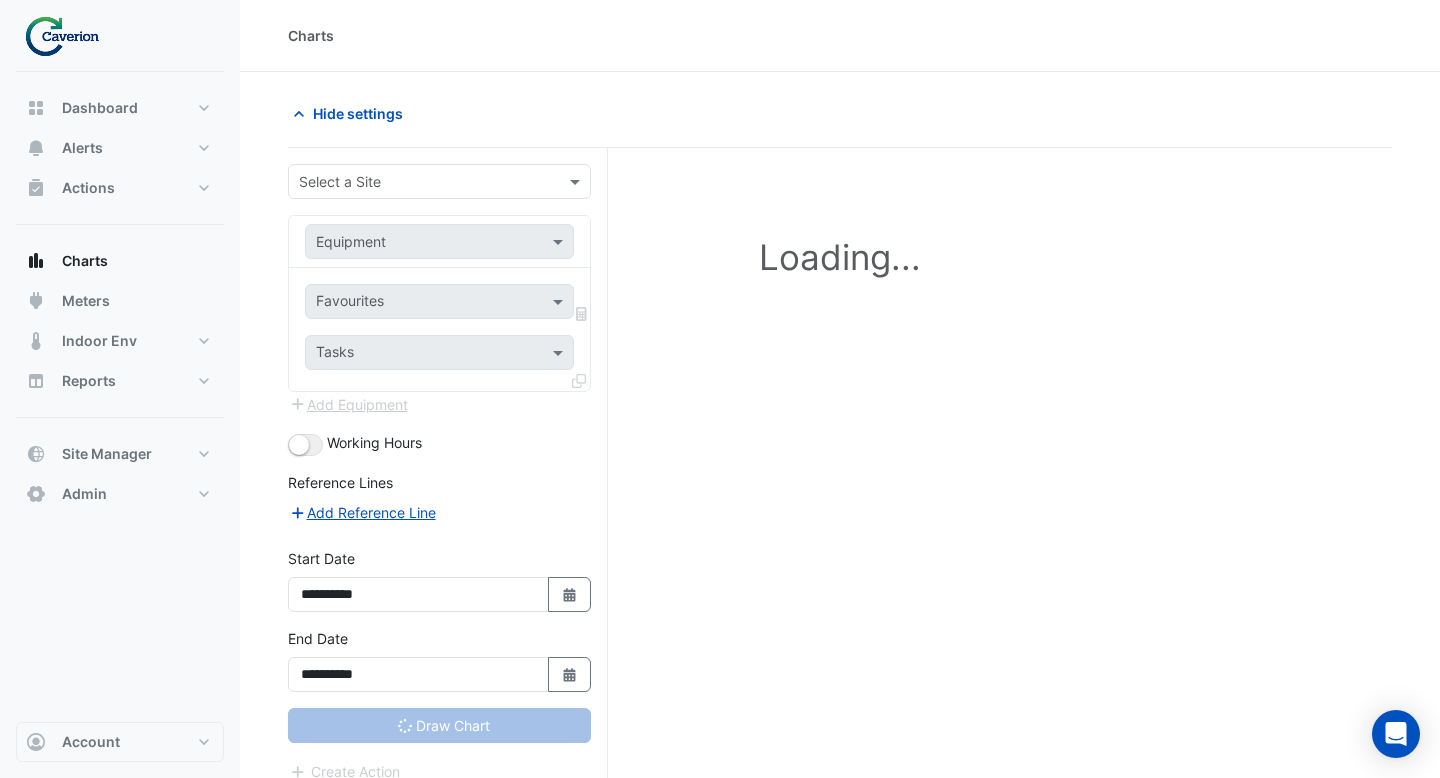 click at bounding box center [419, 182] 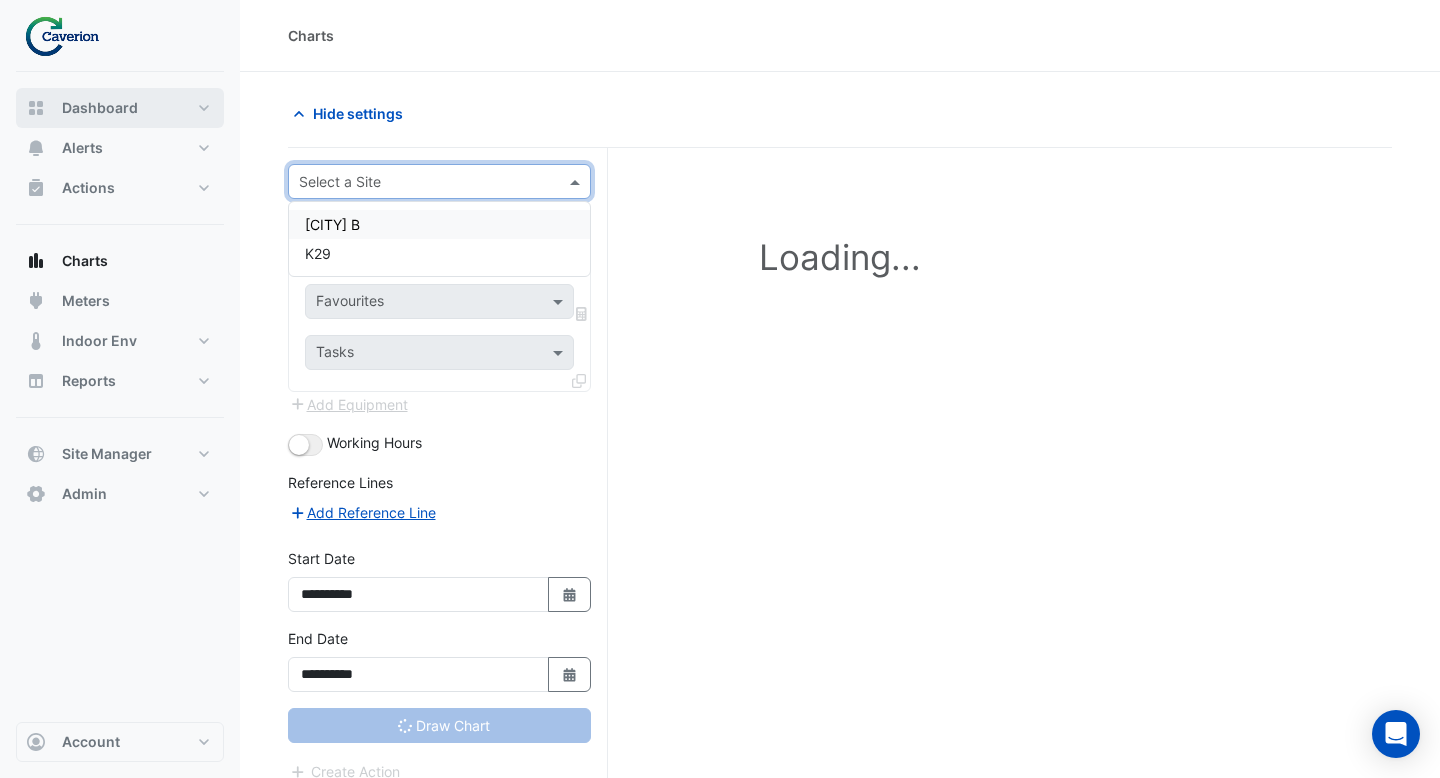 click on "Dashboard" at bounding box center (100, 108) 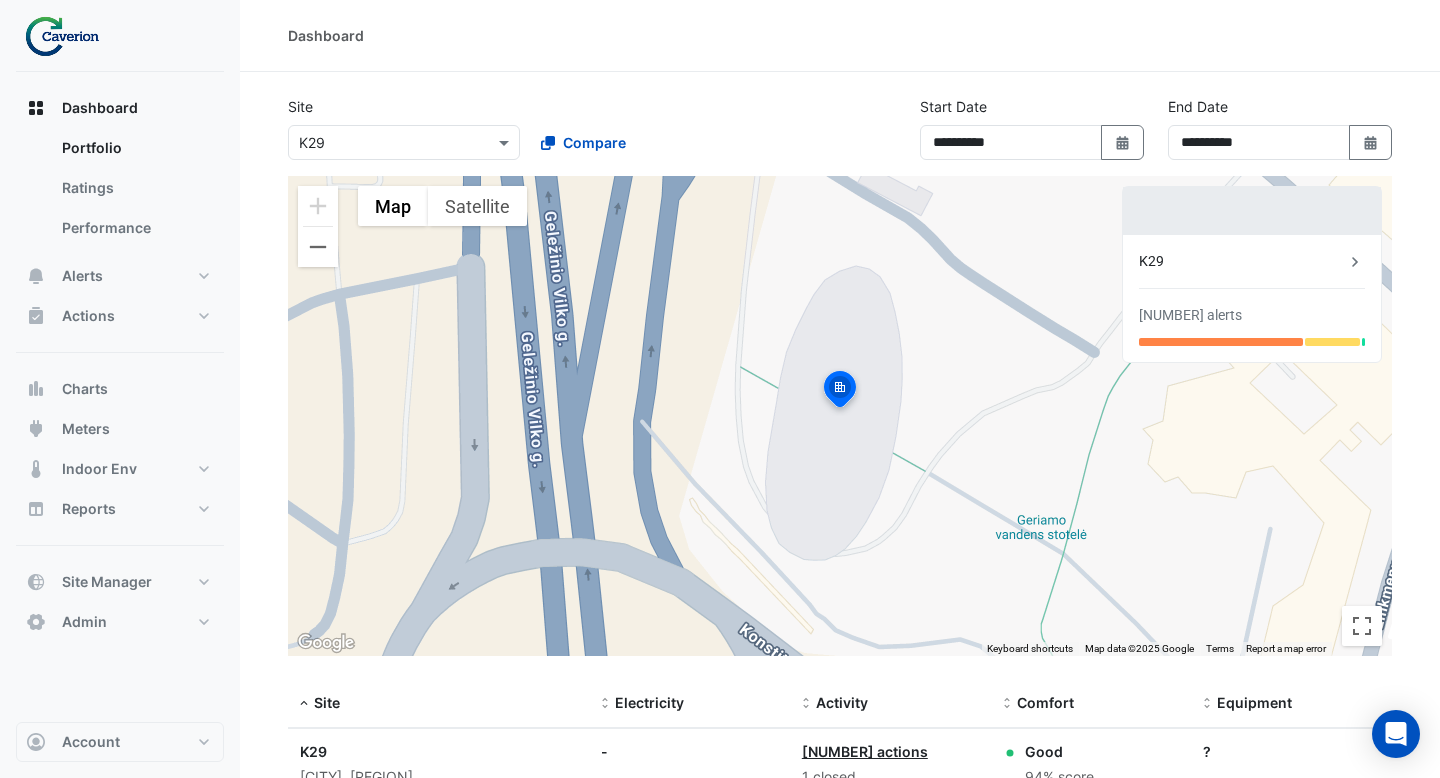 scroll, scrollTop: 116, scrollLeft: 0, axis: vertical 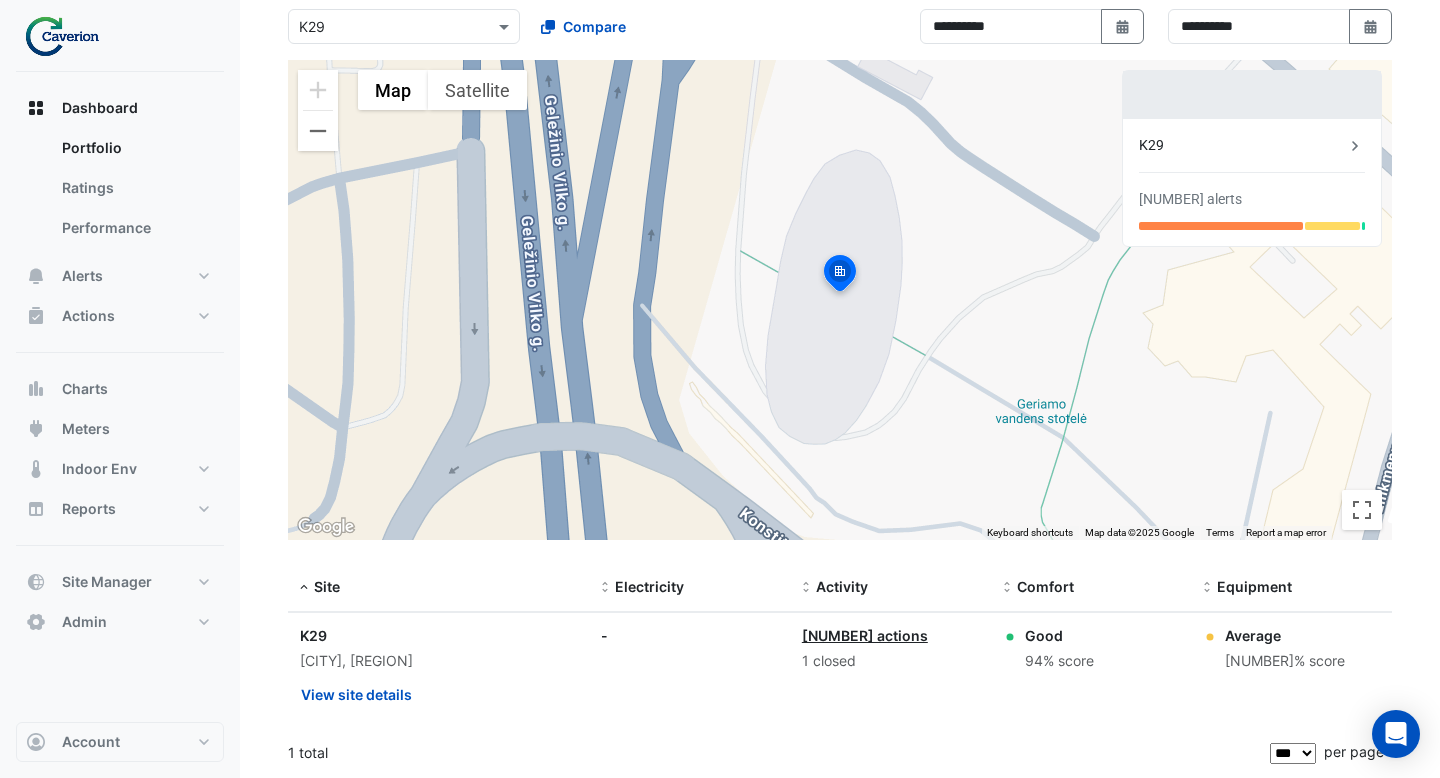 click on "Select a Site × K29
Compare" at bounding box center [524, 22] 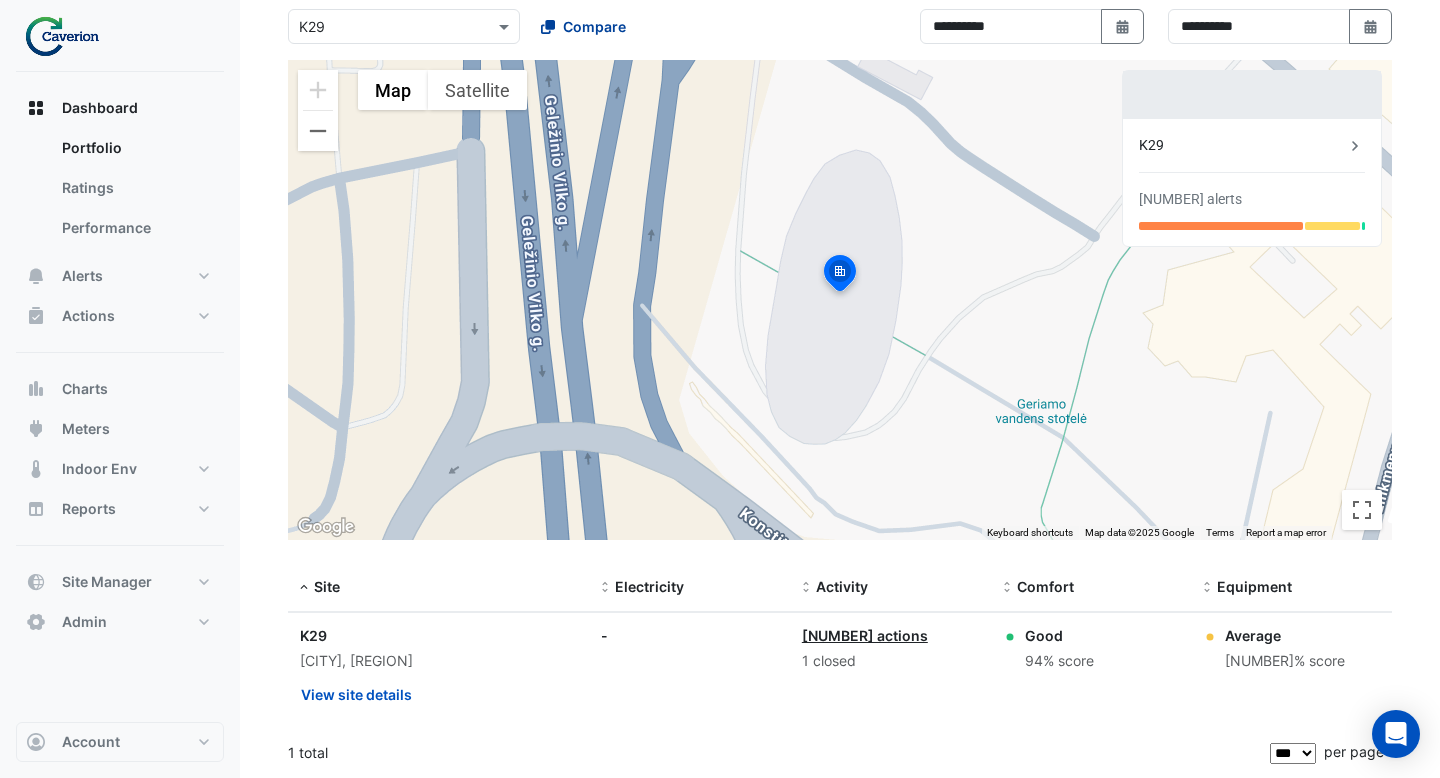 click on "Compare" at bounding box center (594, 26) 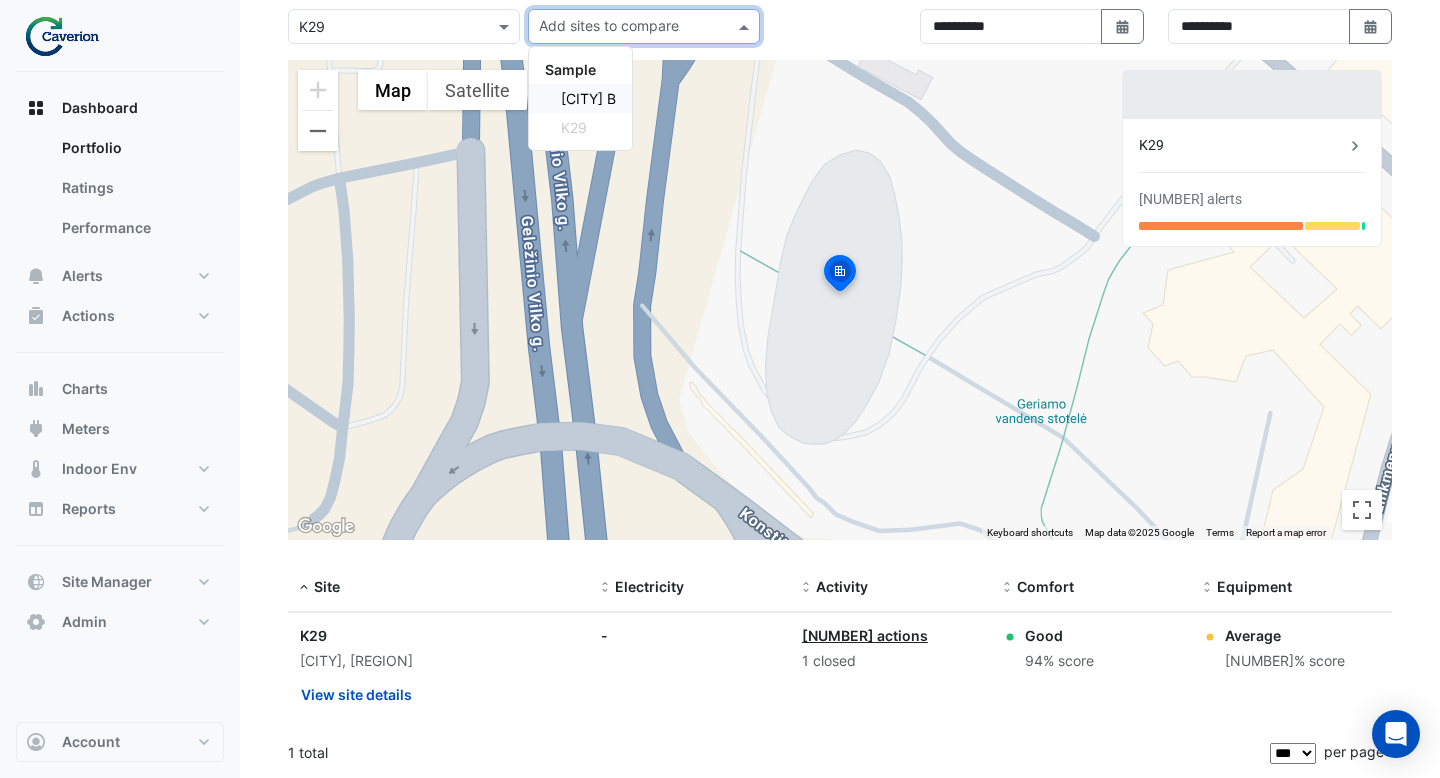 click on "[CITY] B" at bounding box center [588, 98] 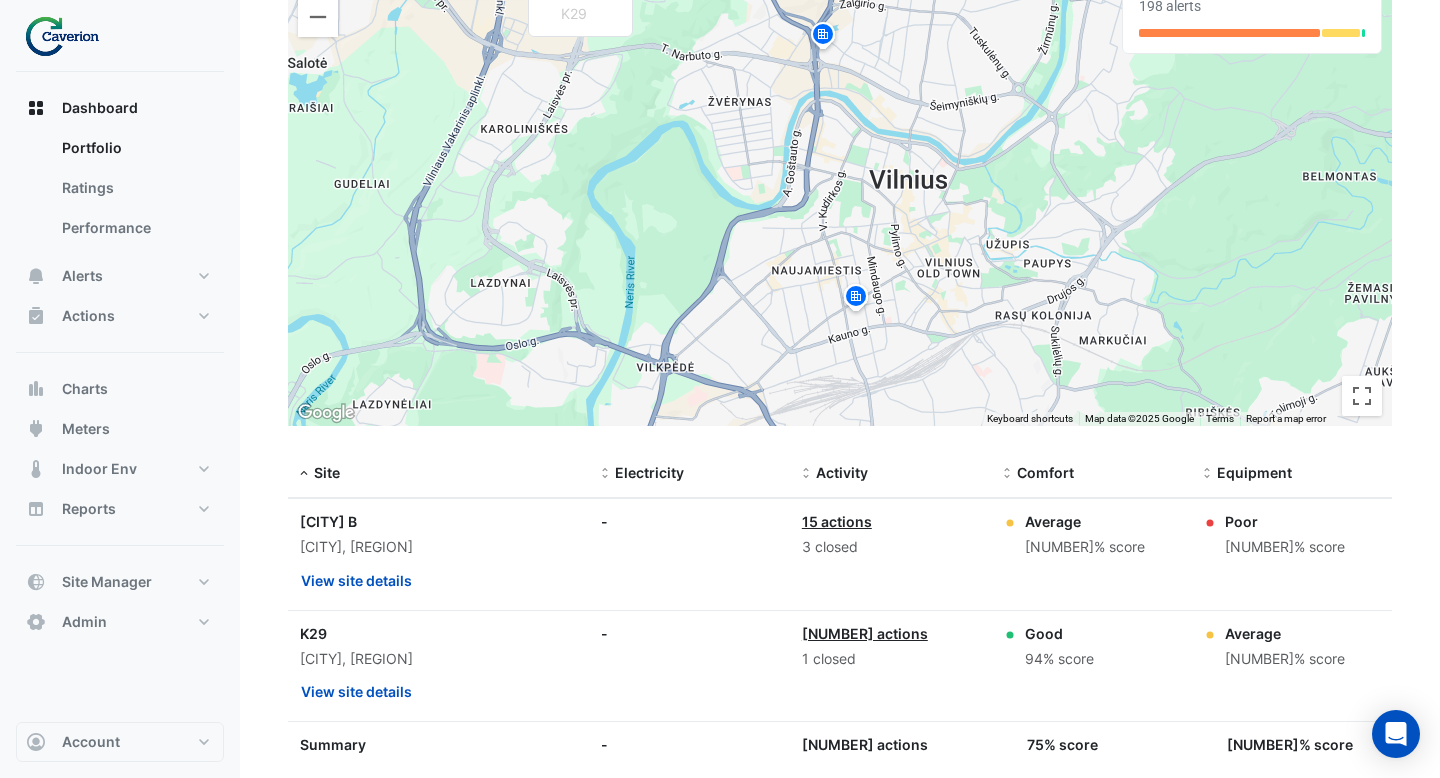 scroll, scrollTop: 275, scrollLeft: 0, axis: vertical 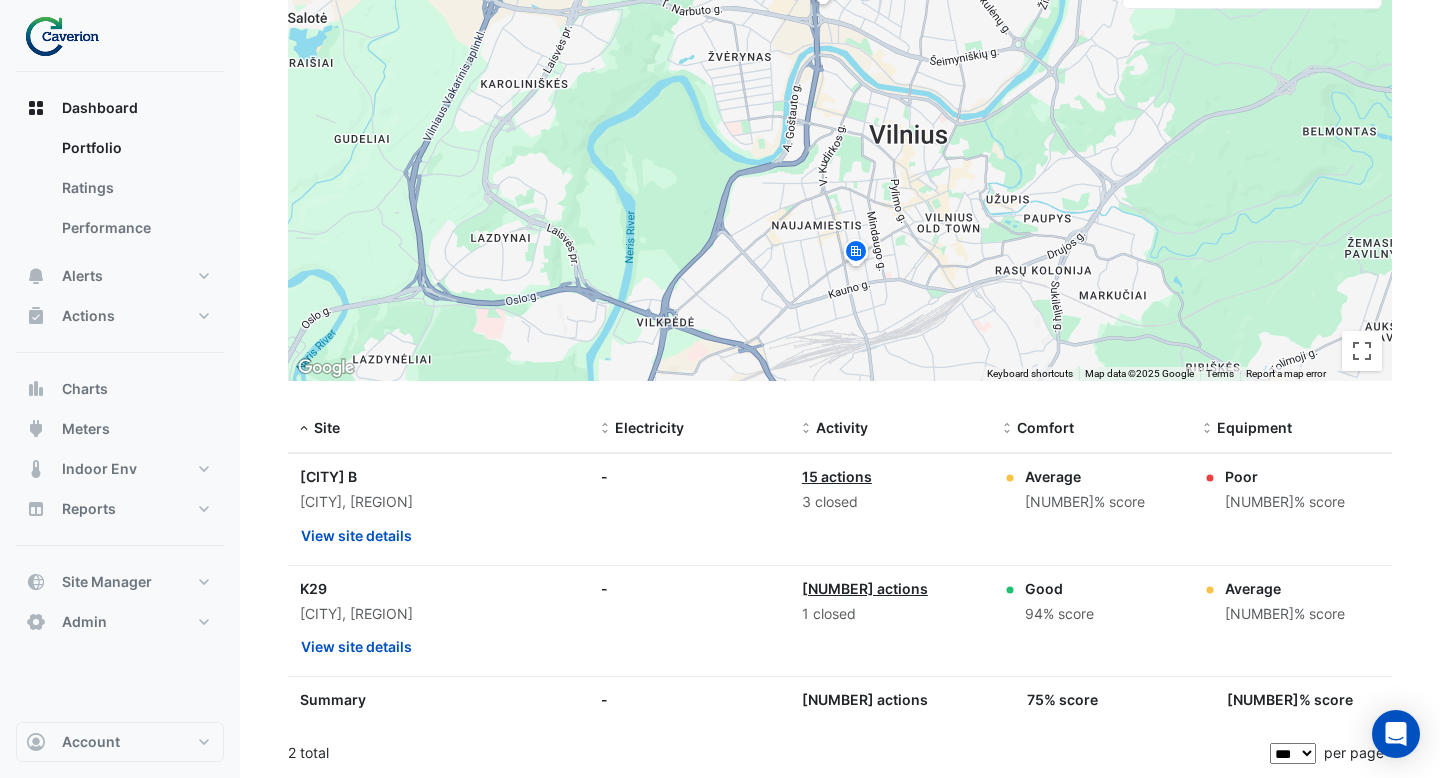 click on "3 closed" 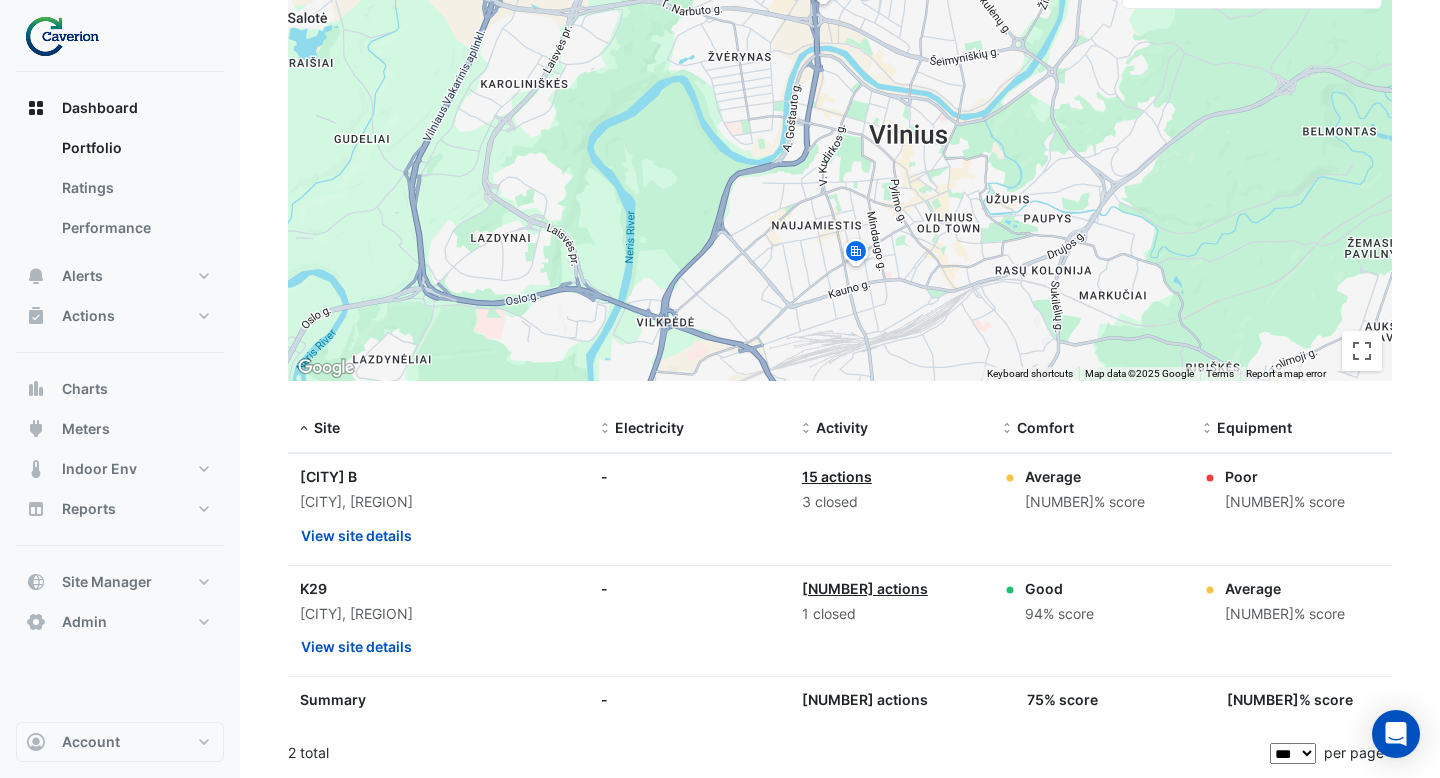 click on "15 actions" 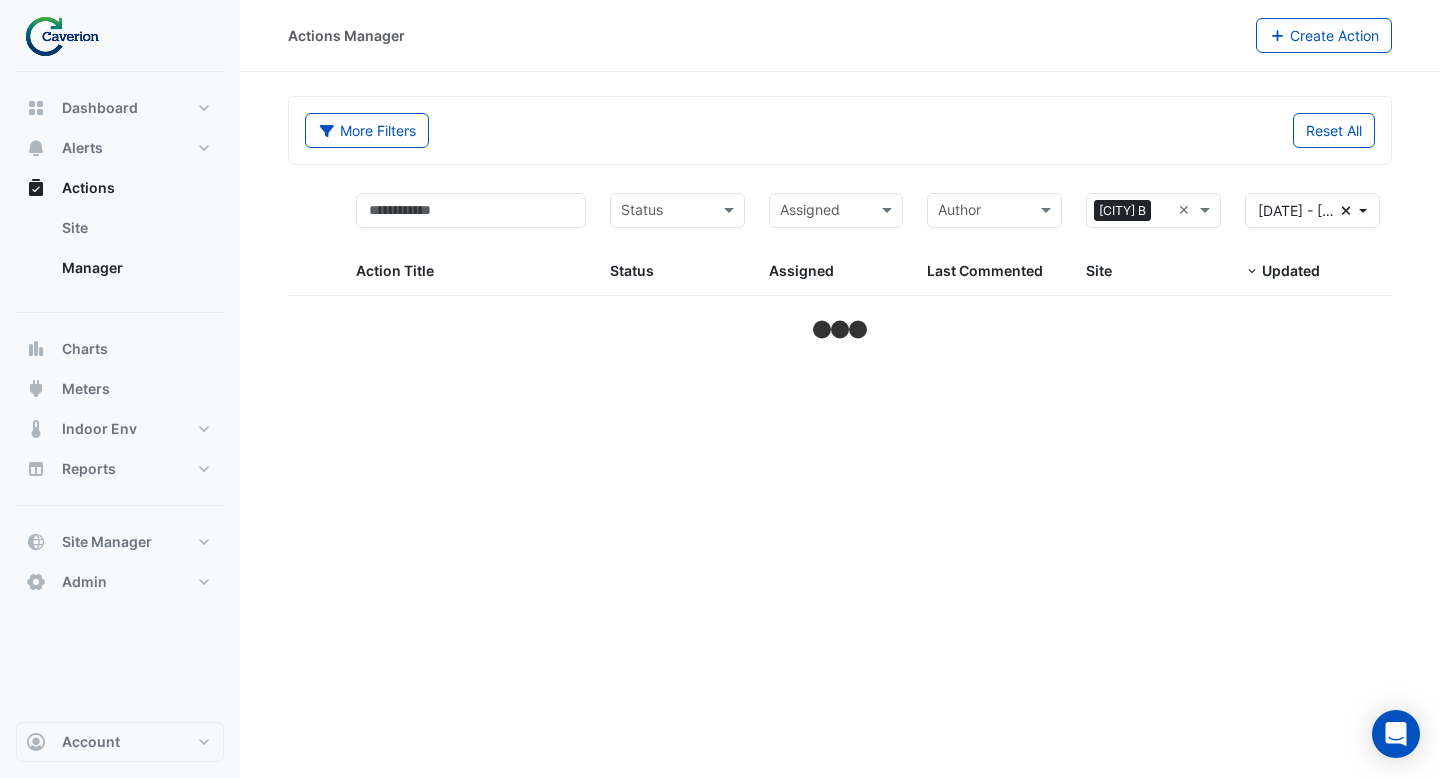 select on "***" 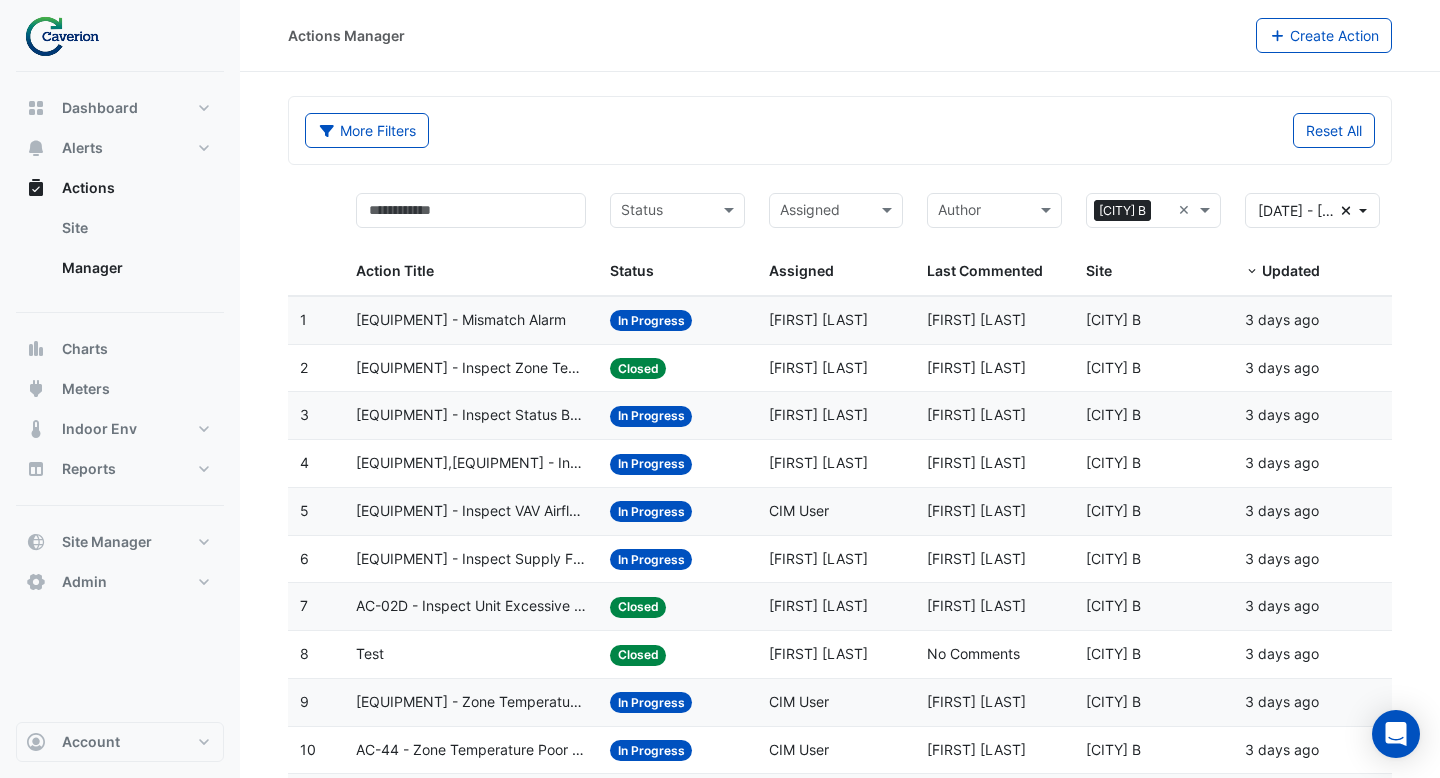 click on "[EQUIPMENT] - Inspect Zone Temp Broken Sensor" 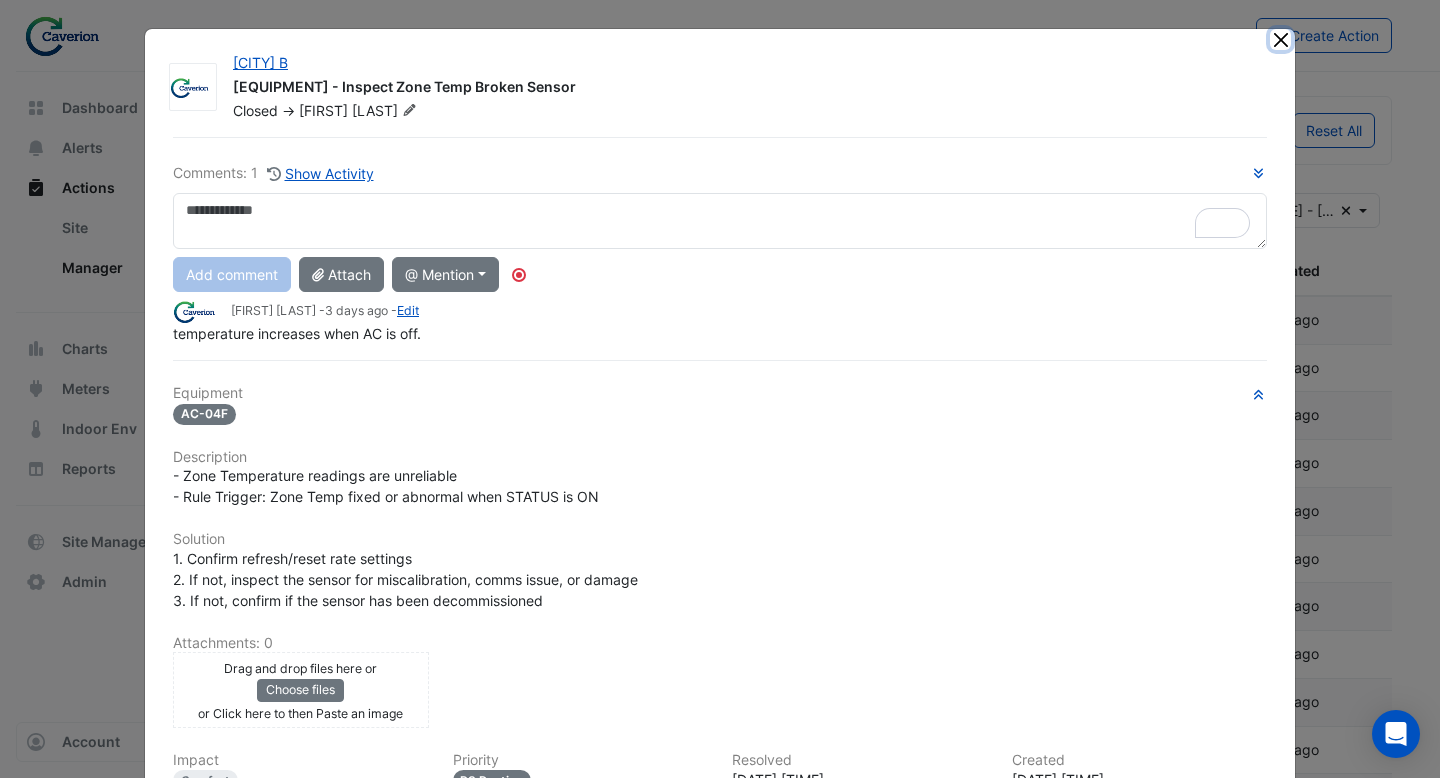 click 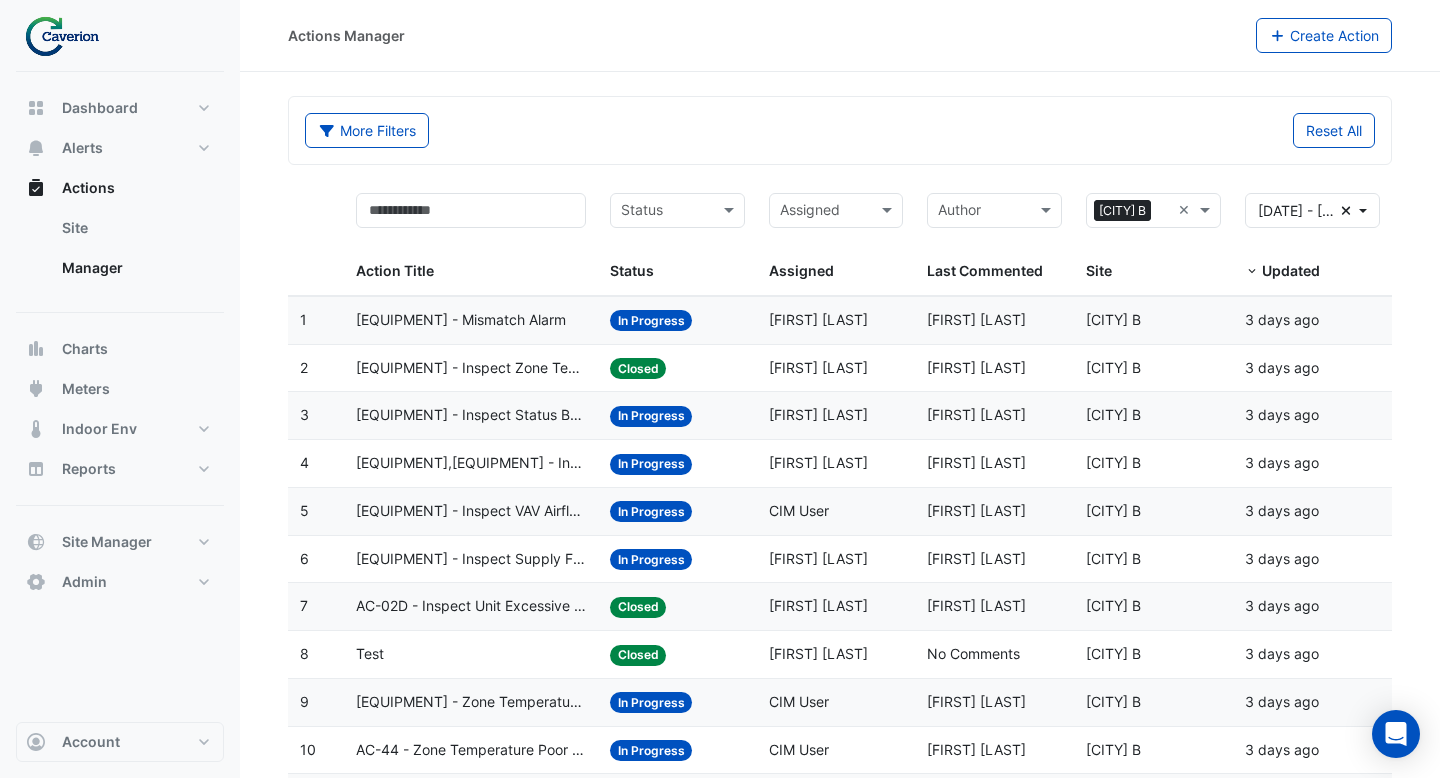 click on "Action Title:
[EQUIPMENT] - Mismatch Alarm" 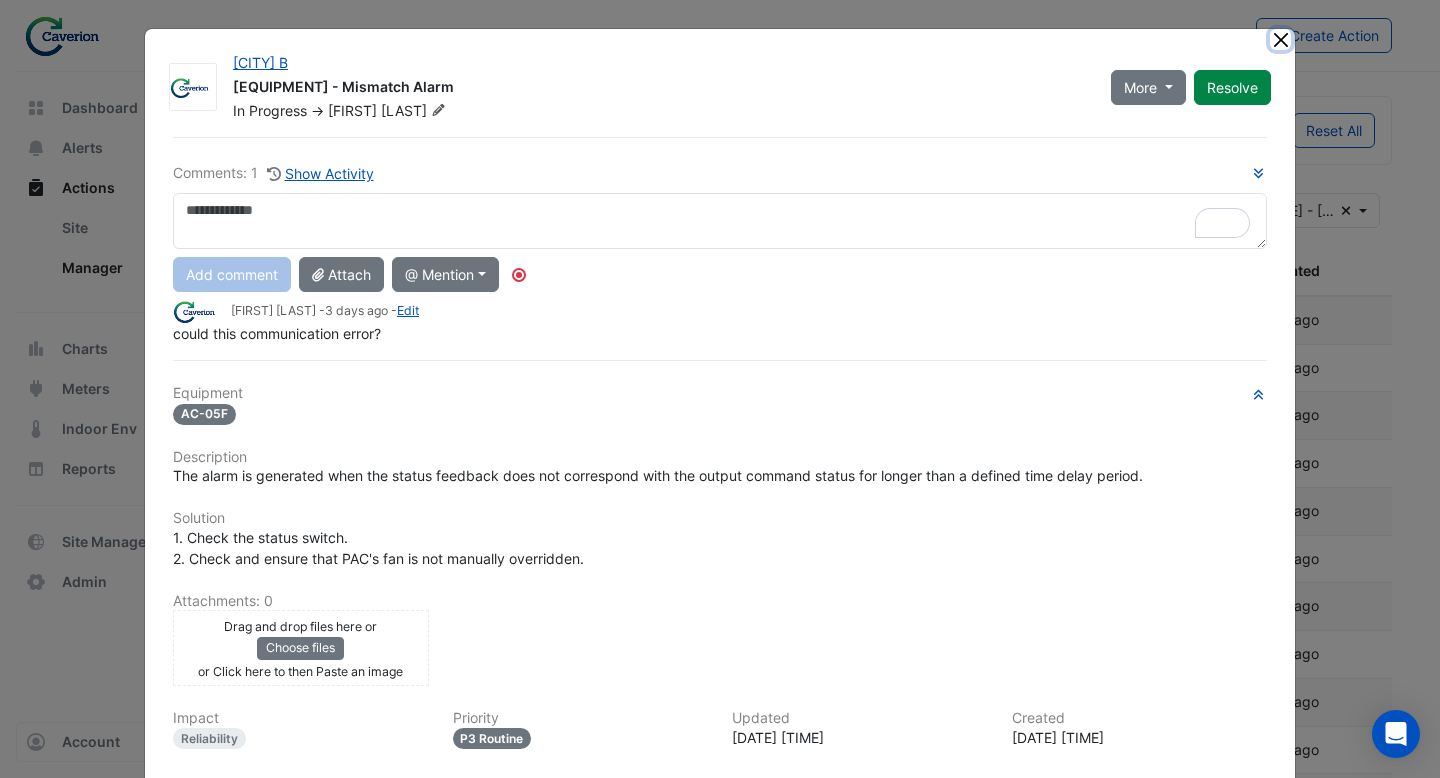 click 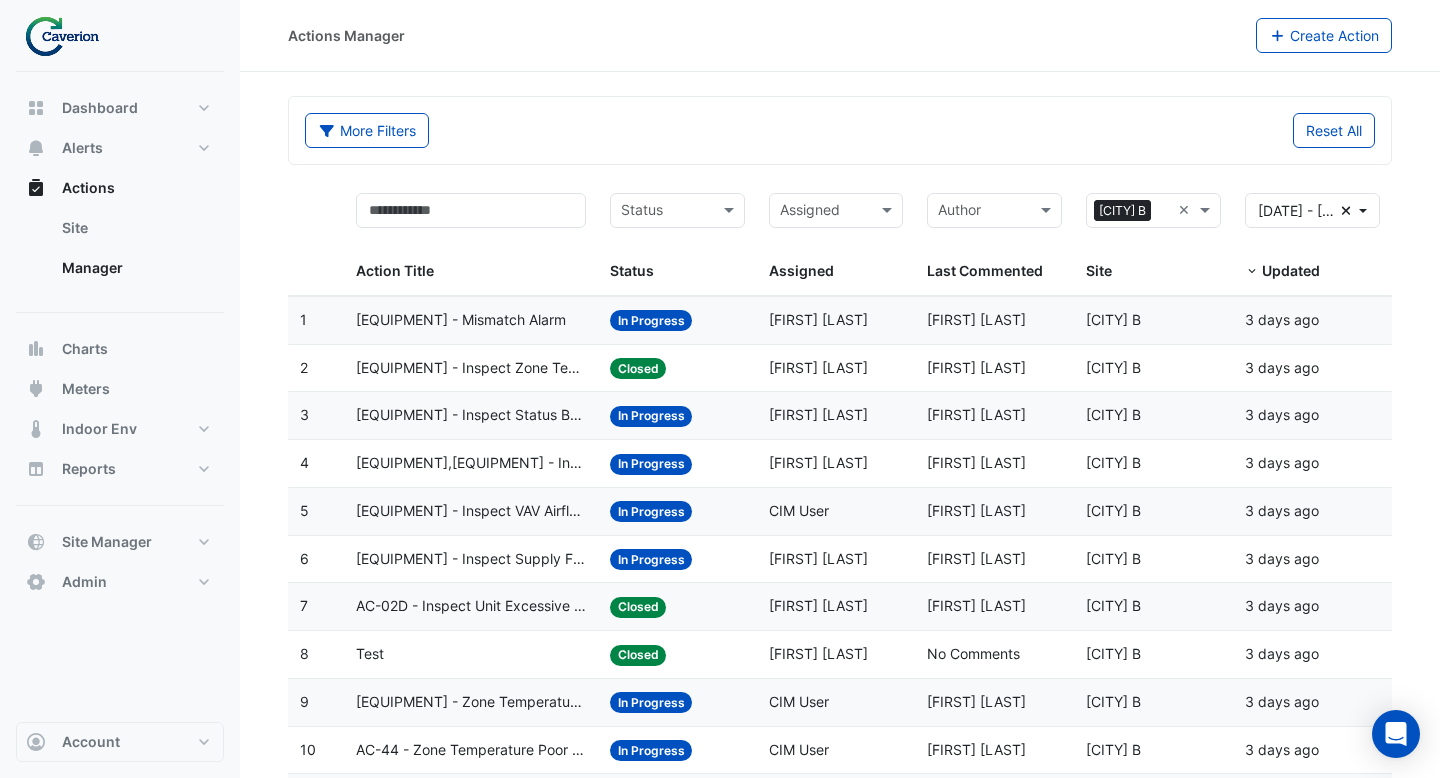 click on "[EQUIPMENT],[EQUIPMENT] - Inspect VAV Airflow Block" 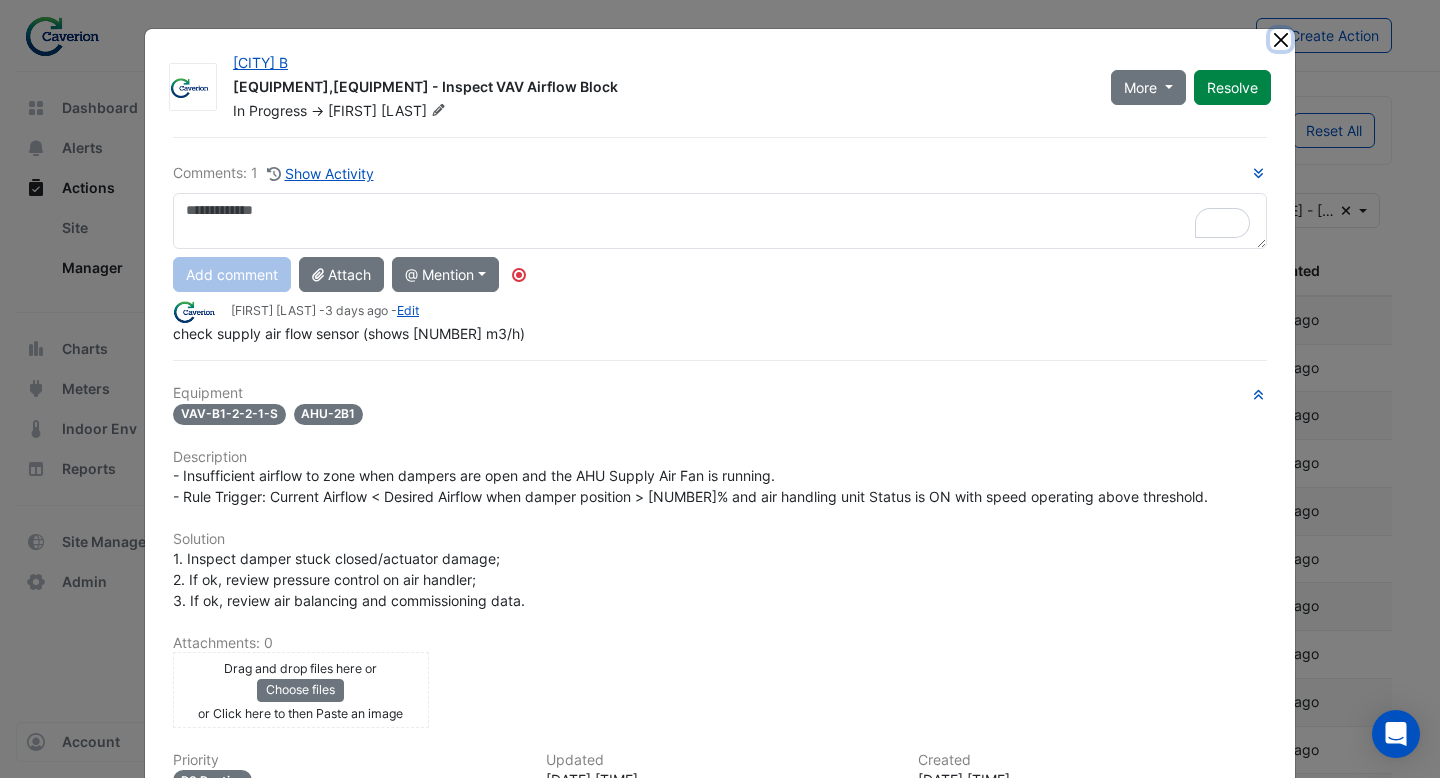 click 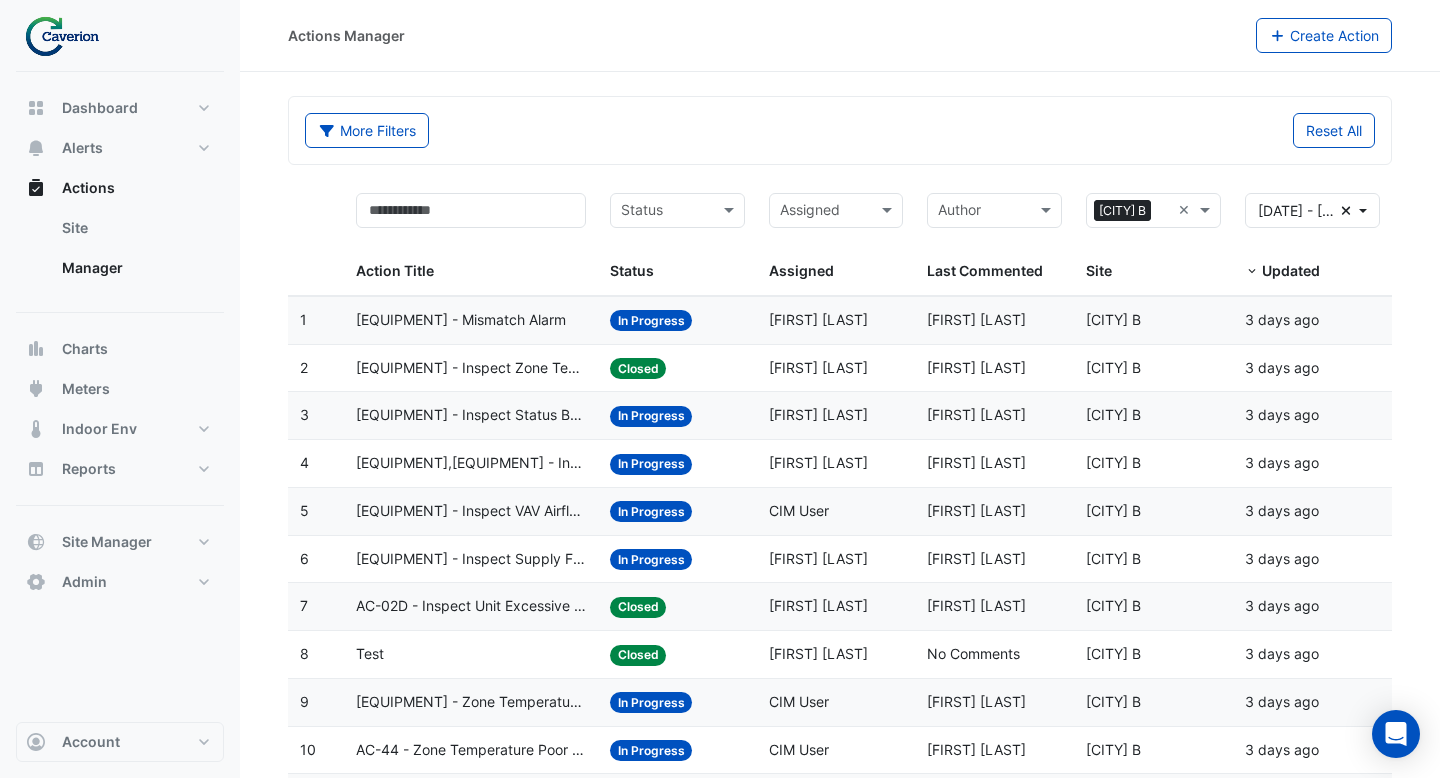 click on "Action Title:
AHU-2.1 - Inspect Supply Fan High Speed" 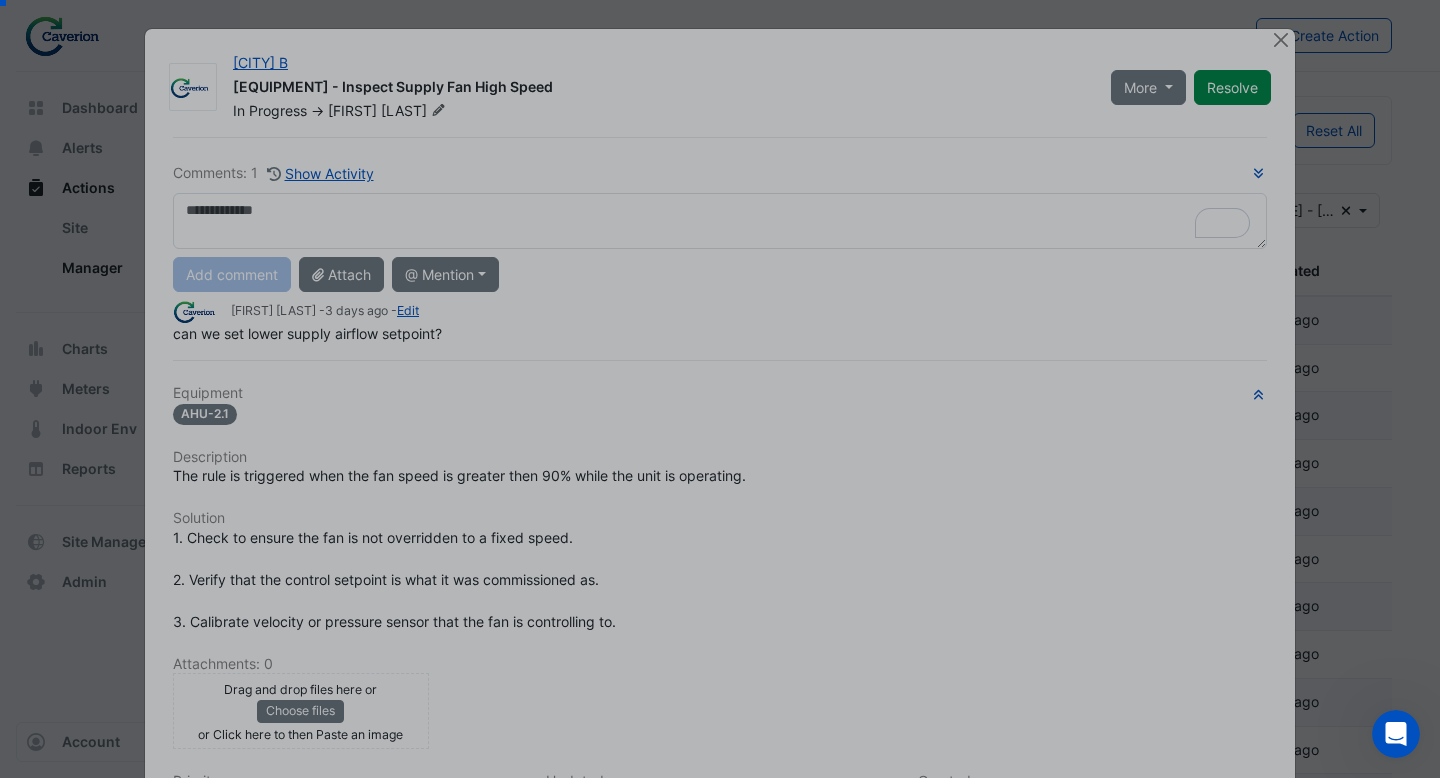 scroll, scrollTop: 0, scrollLeft: 0, axis: both 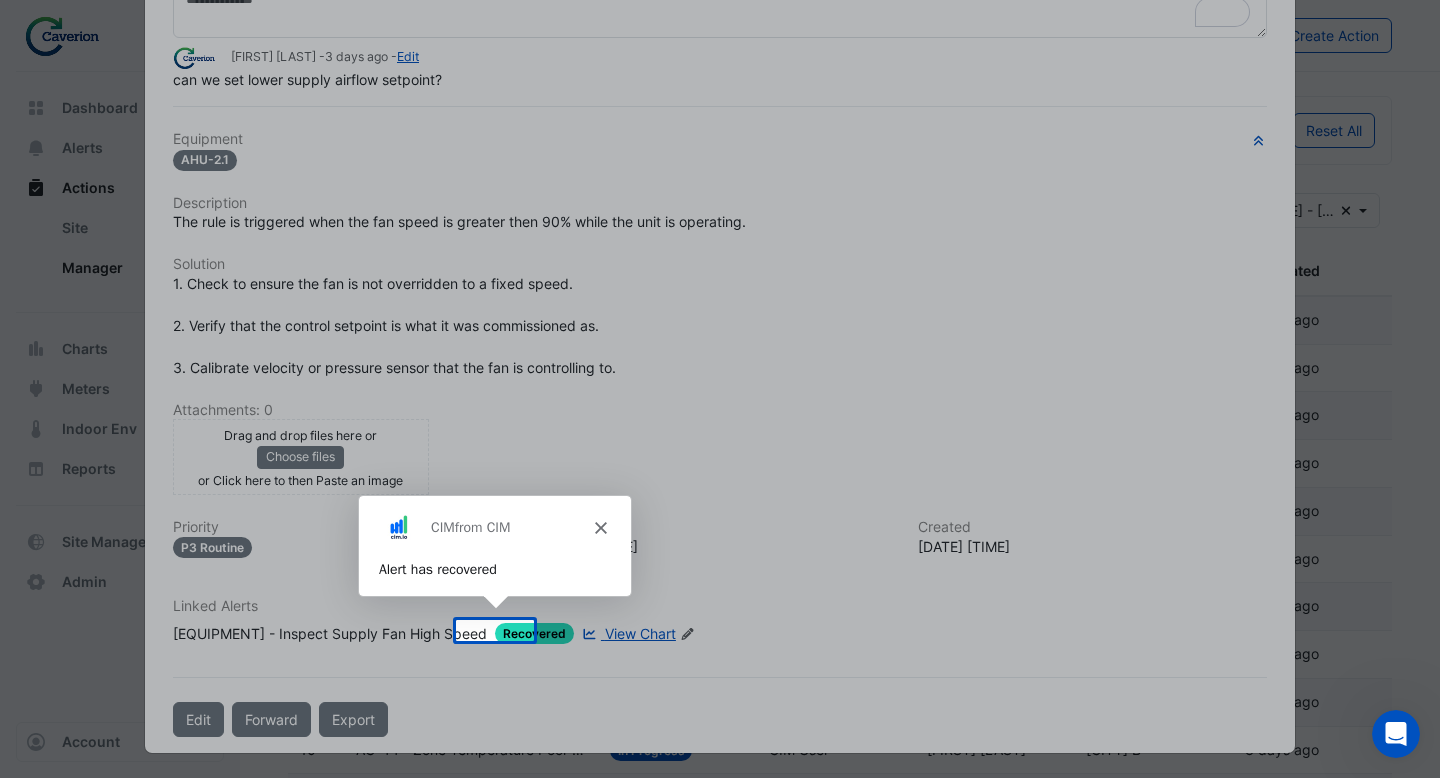 click 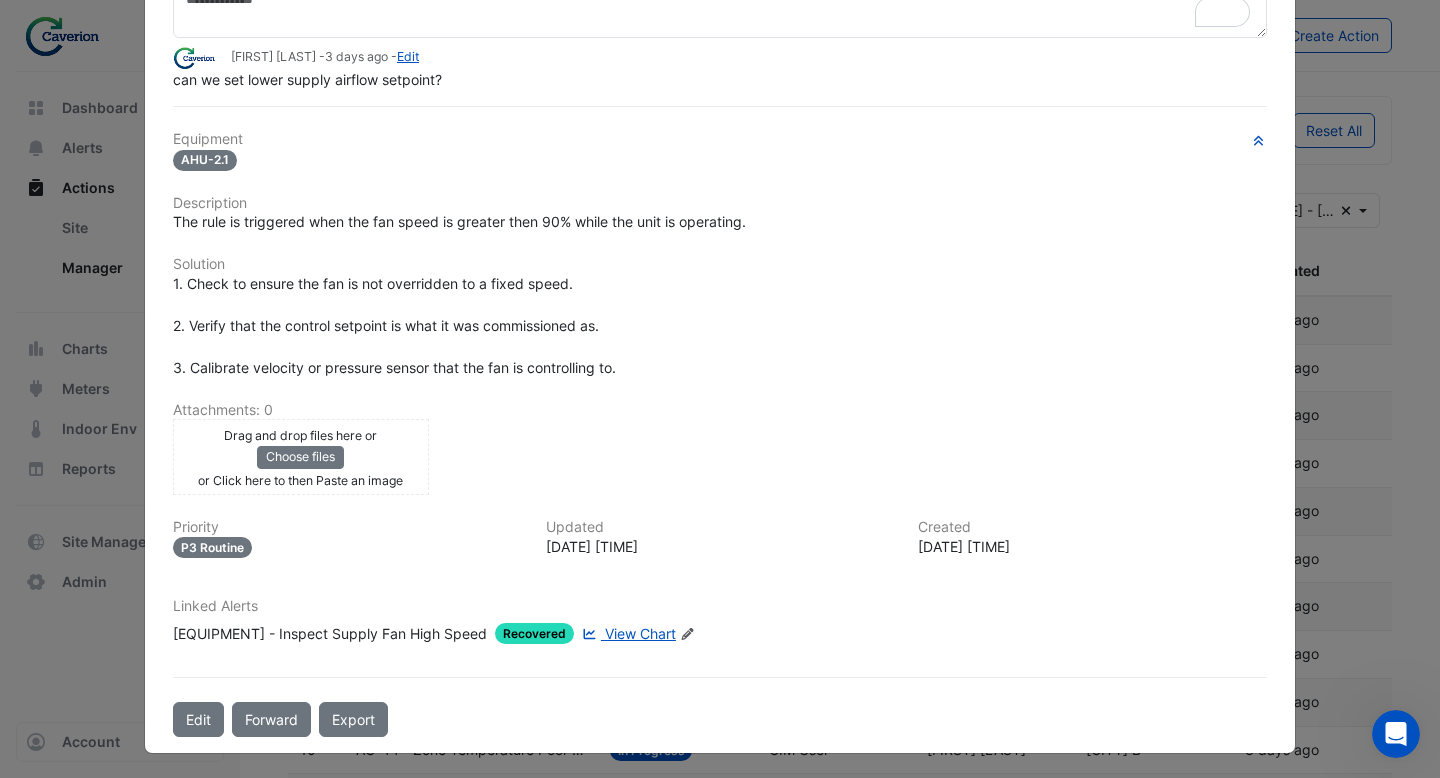 scroll, scrollTop: 0, scrollLeft: 0, axis: both 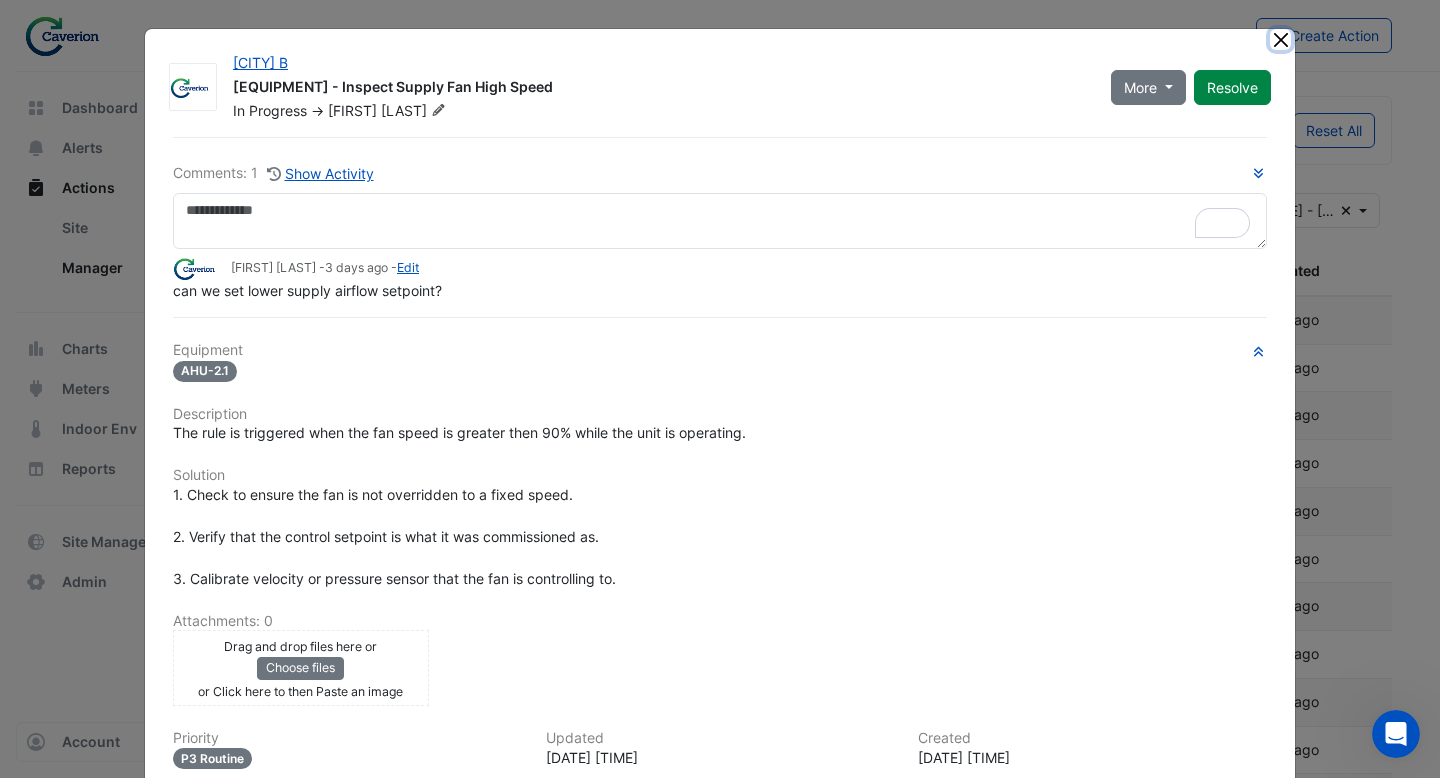 click 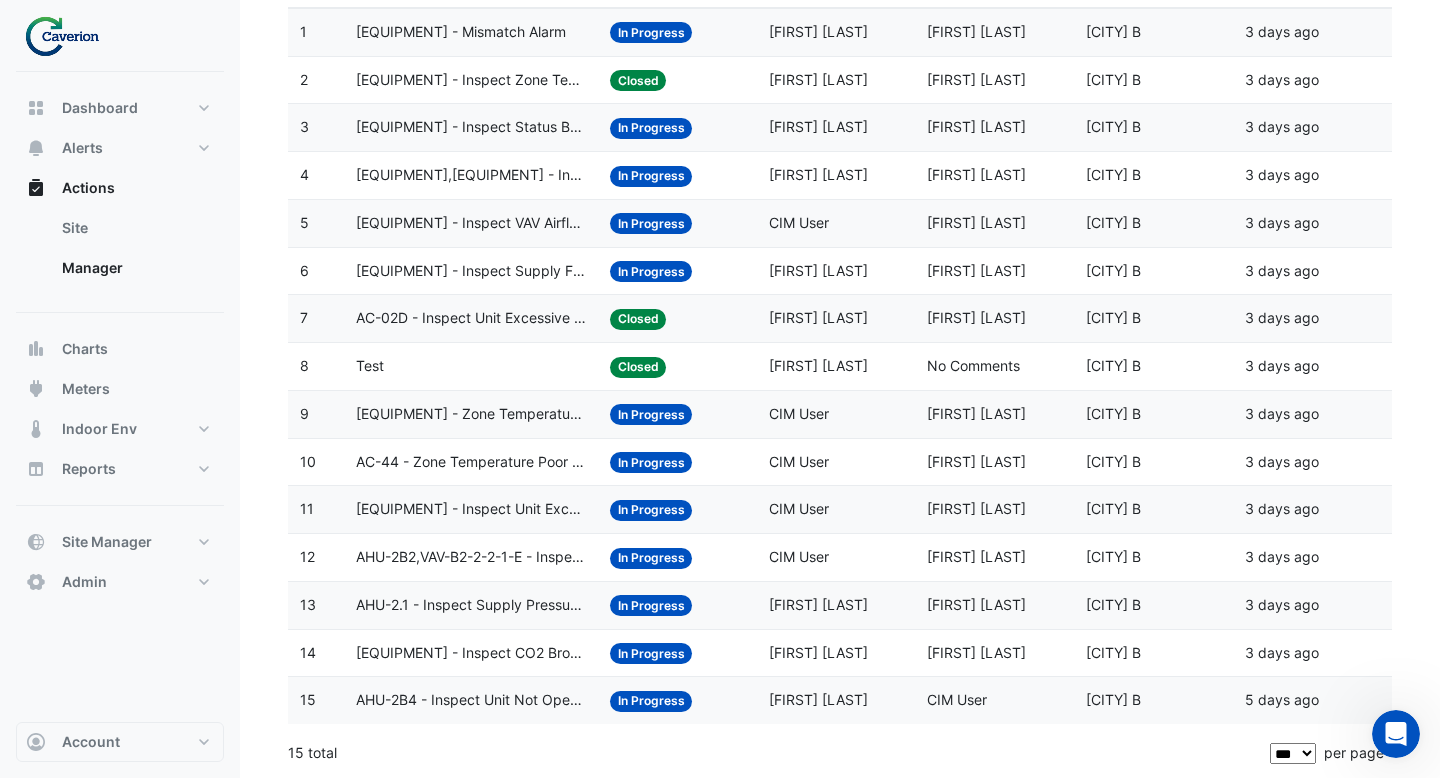 scroll, scrollTop: 0, scrollLeft: 0, axis: both 